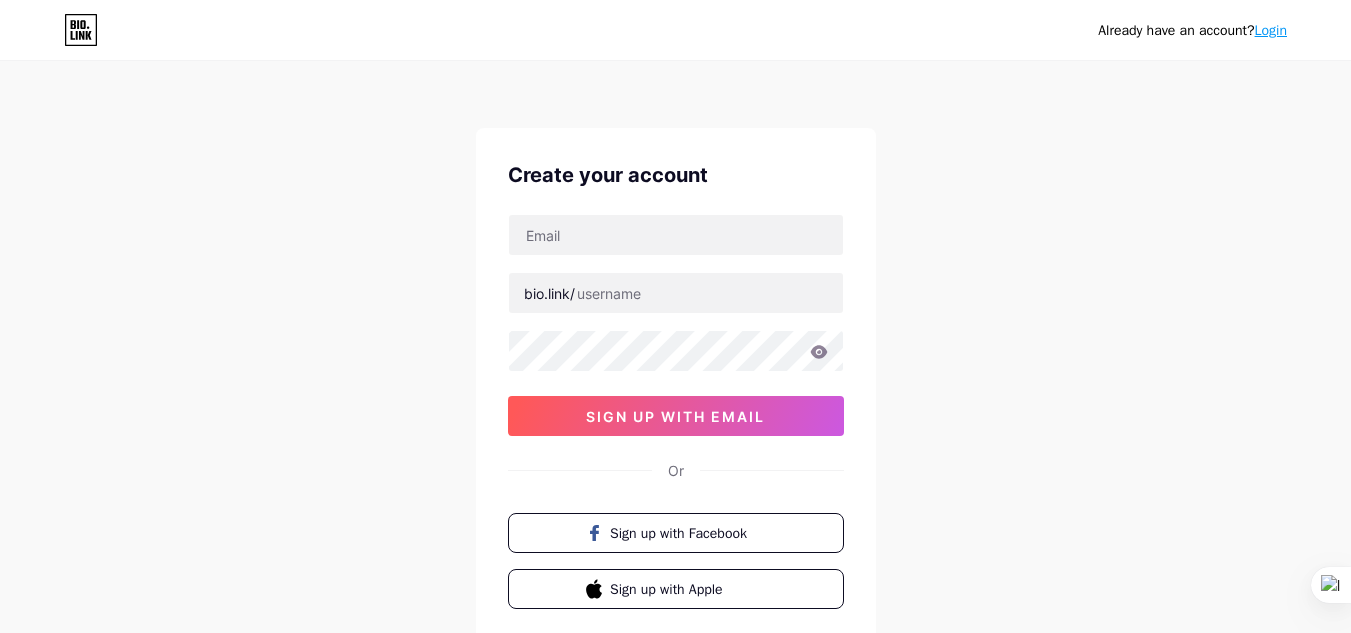 scroll, scrollTop: 0, scrollLeft: 0, axis: both 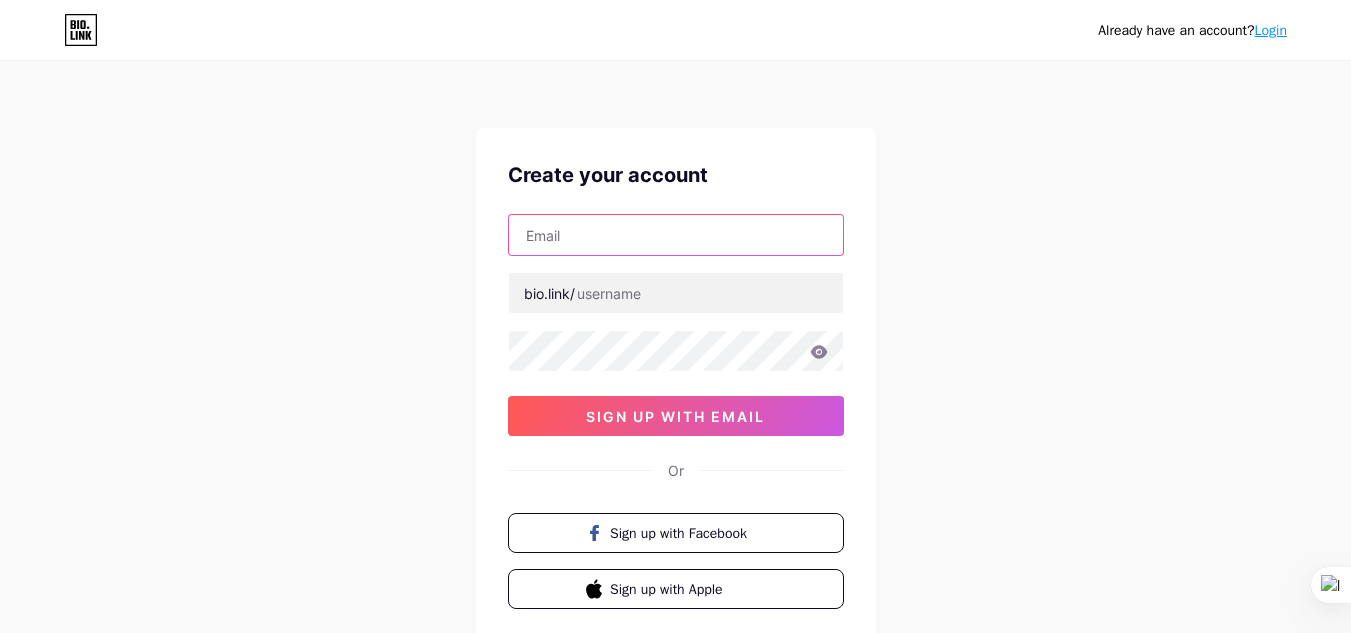 click at bounding box center (676, 235) 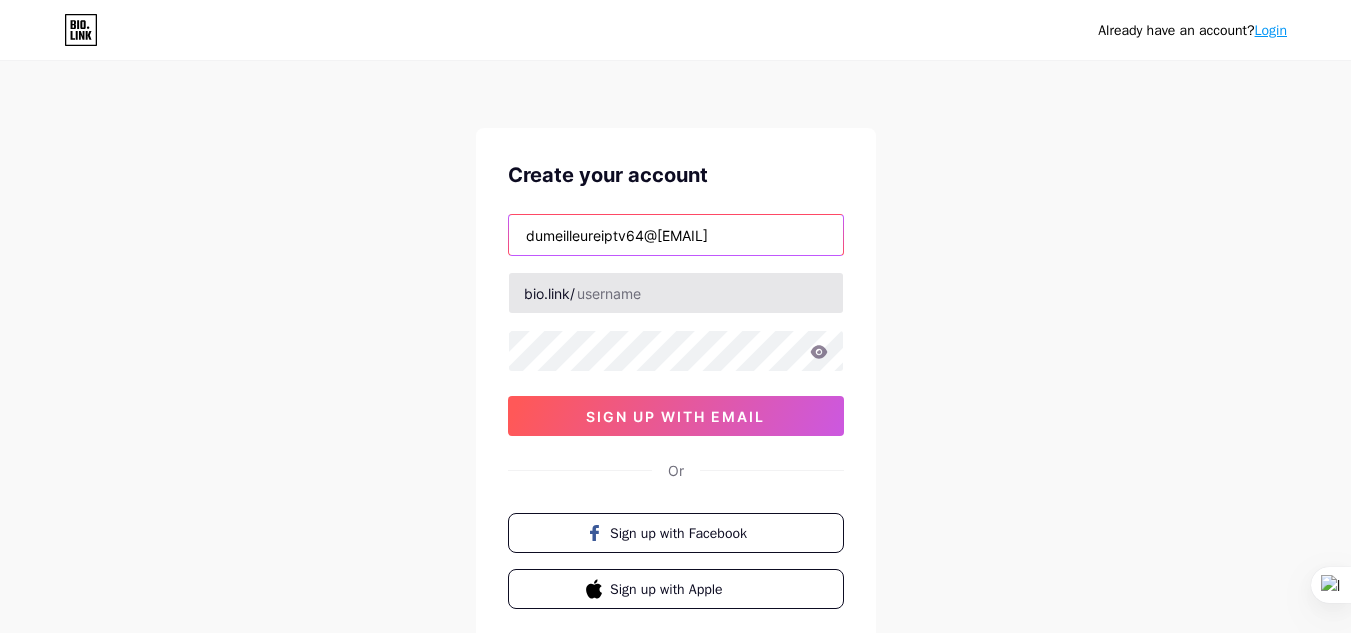 type on "dumeilleureiptv64@[EMAIL]" 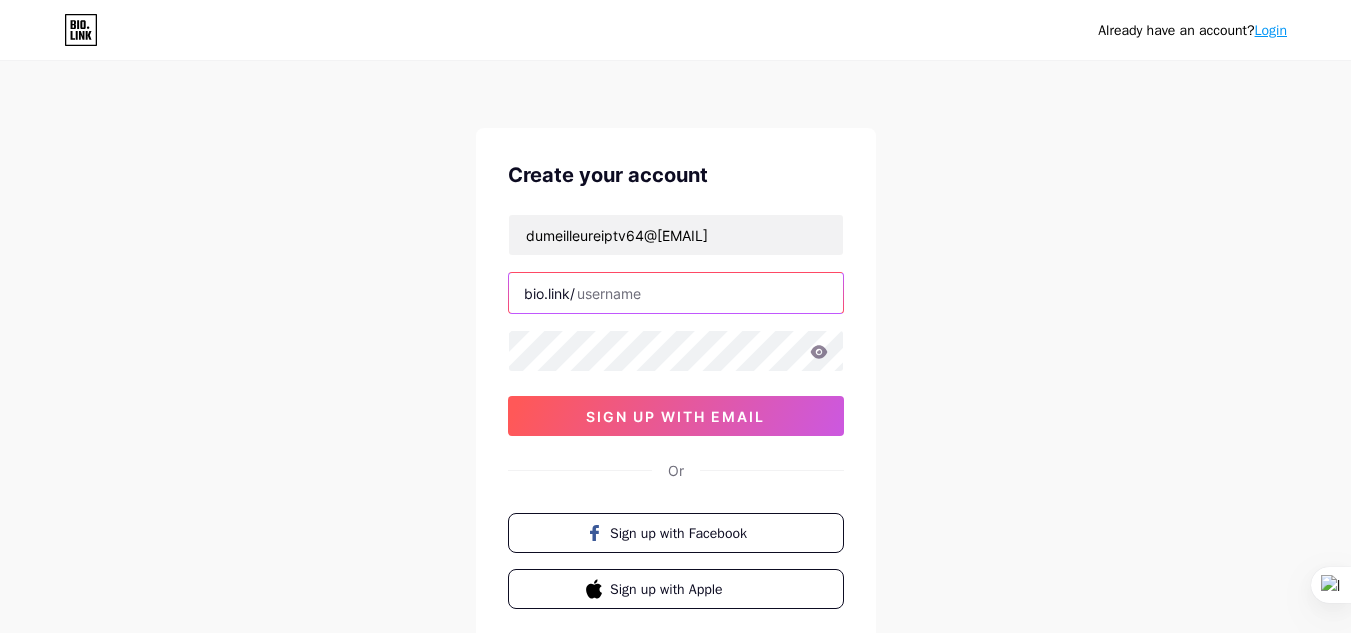 click at bounding box center [676, 293] 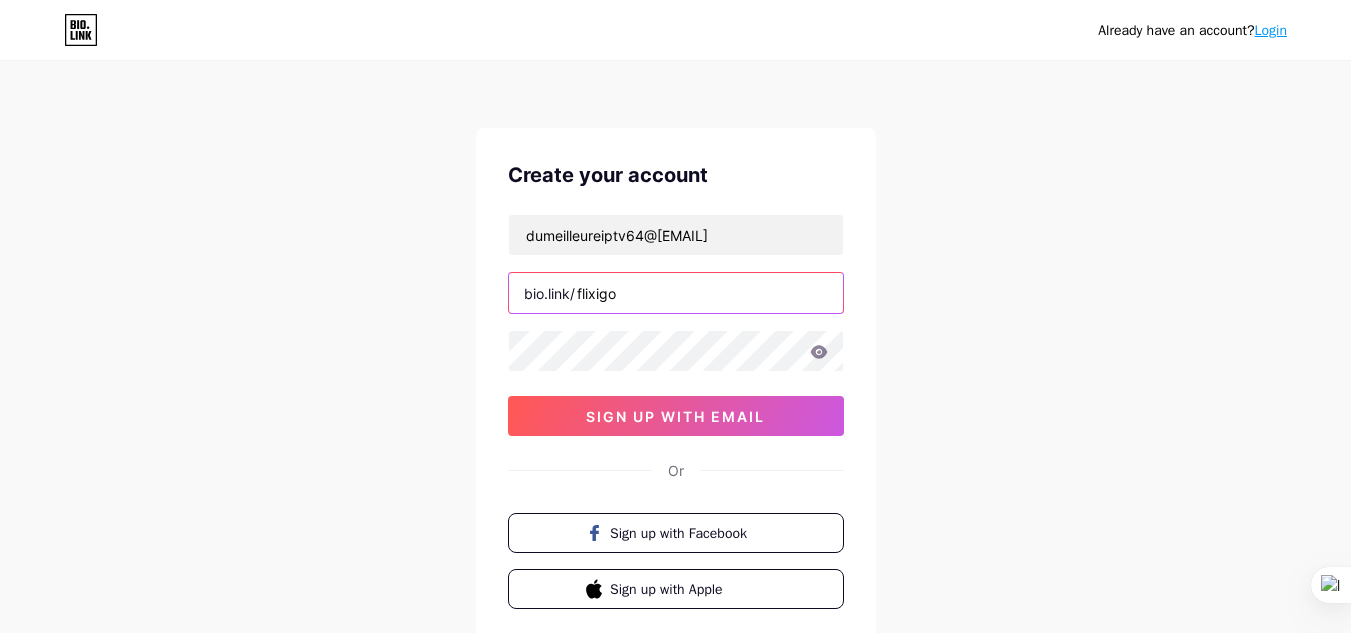 type on "flixigo" 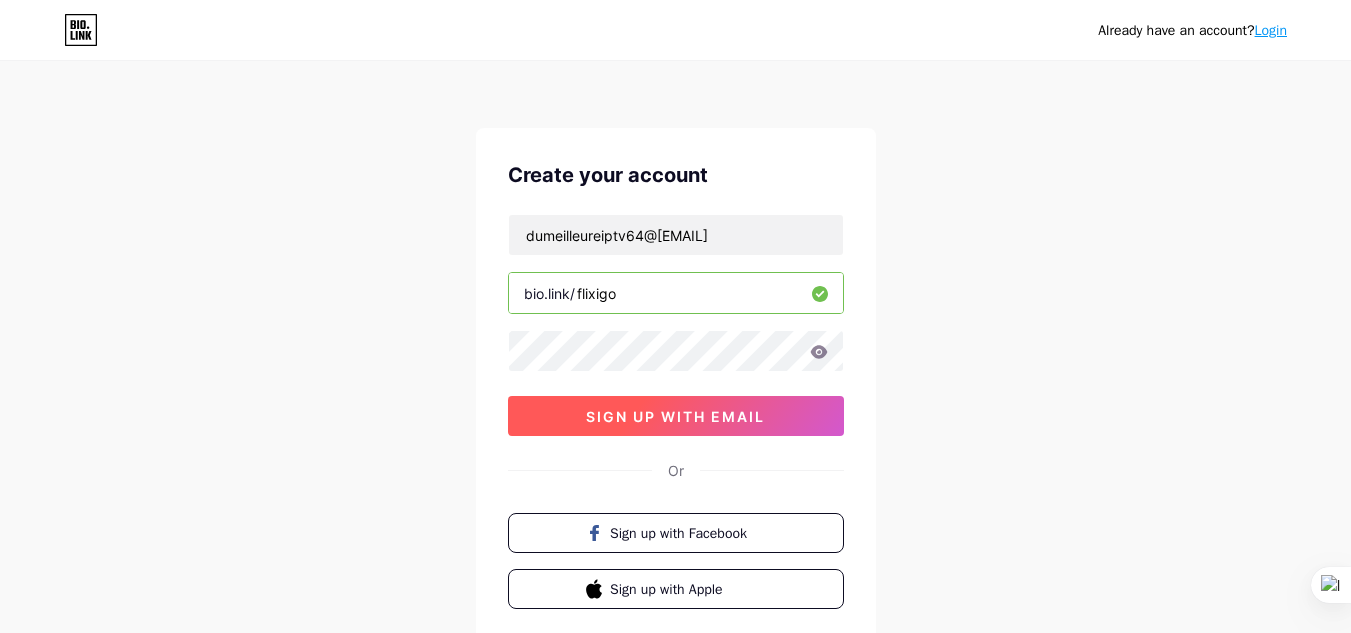 click on "sign up with email" at bounding box center (676, 416) 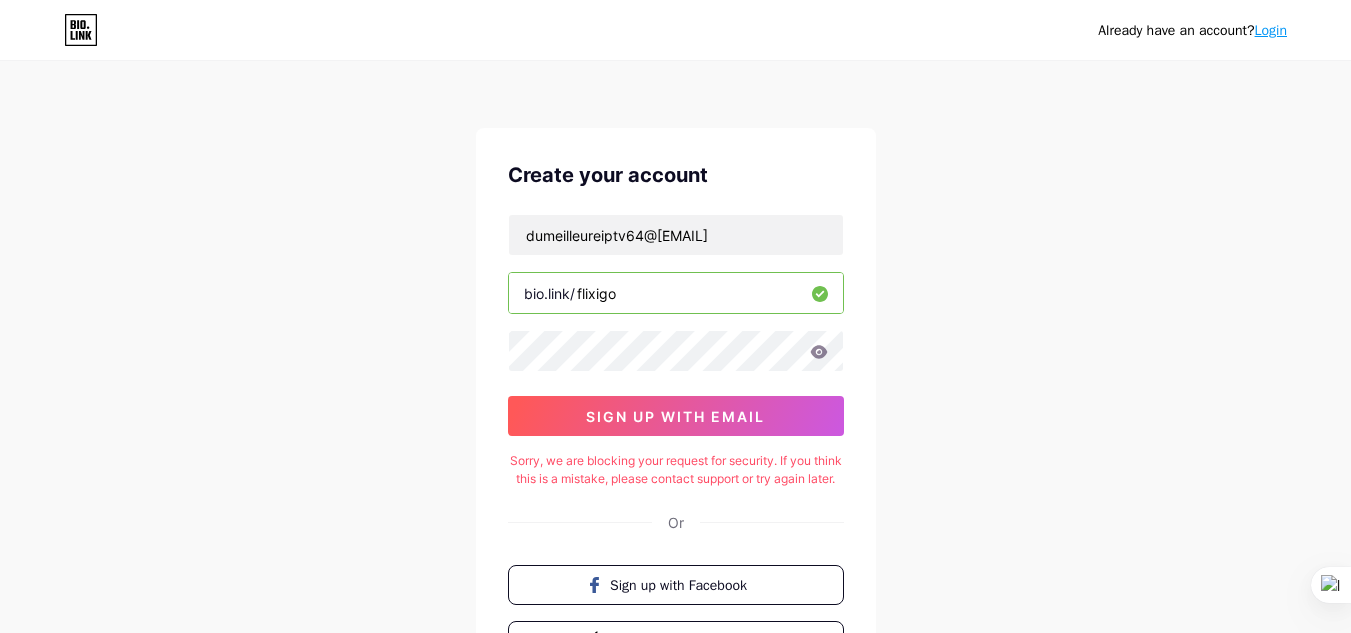 click on "Already have an account?  Login   Create your account     dumeilleureiptv64@gmail.com     bio.link/   flixigo                     sign up with email     Sorry, we are blocking your request for security. If you think this is a mistake, please contact support or try again later.     Or       Sign up with Facebook
Sign up with Apple
By signing up, you agree to our  Terms of Service  and  Privacy Policy ." at bounding box center [675, 408] 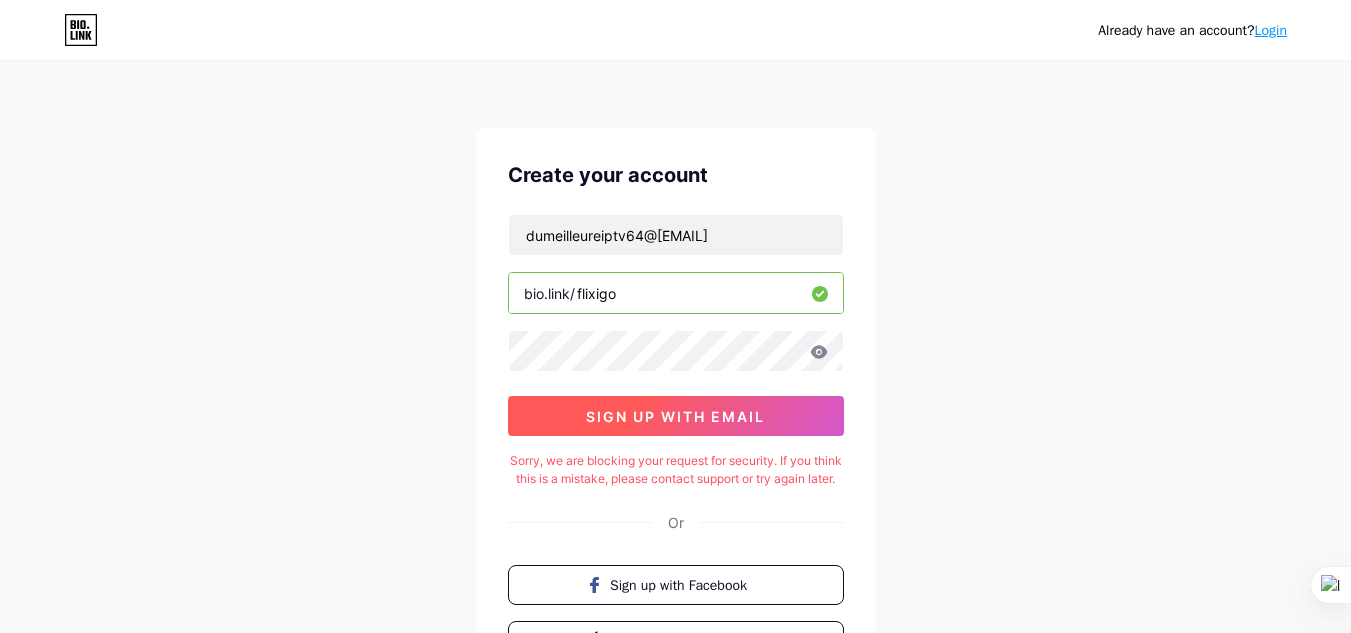 click on "sign up with email" at bounding box center (675, 416) 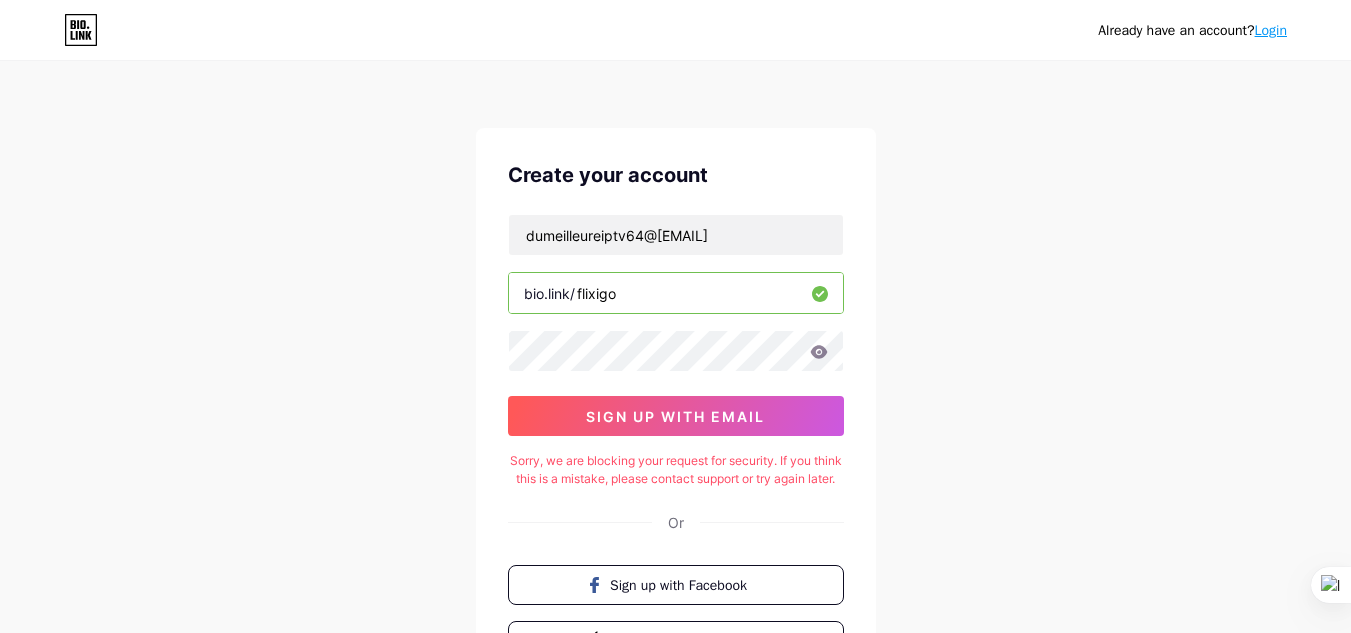 click on "Already have an account?  Login   Create your account     dumeilleureiptv64@gmail.com     bio.link/   flixigo                     sign up with email     Sorry, we are blocking your request for security. If you think this is a mistake, please contact support or try again later.     Or       Sign up with Facebook
Sign up with Apple
By signing up, you agree to our  Terms of Service  and  Privacy Policy ." at bounding box center (675, 408) 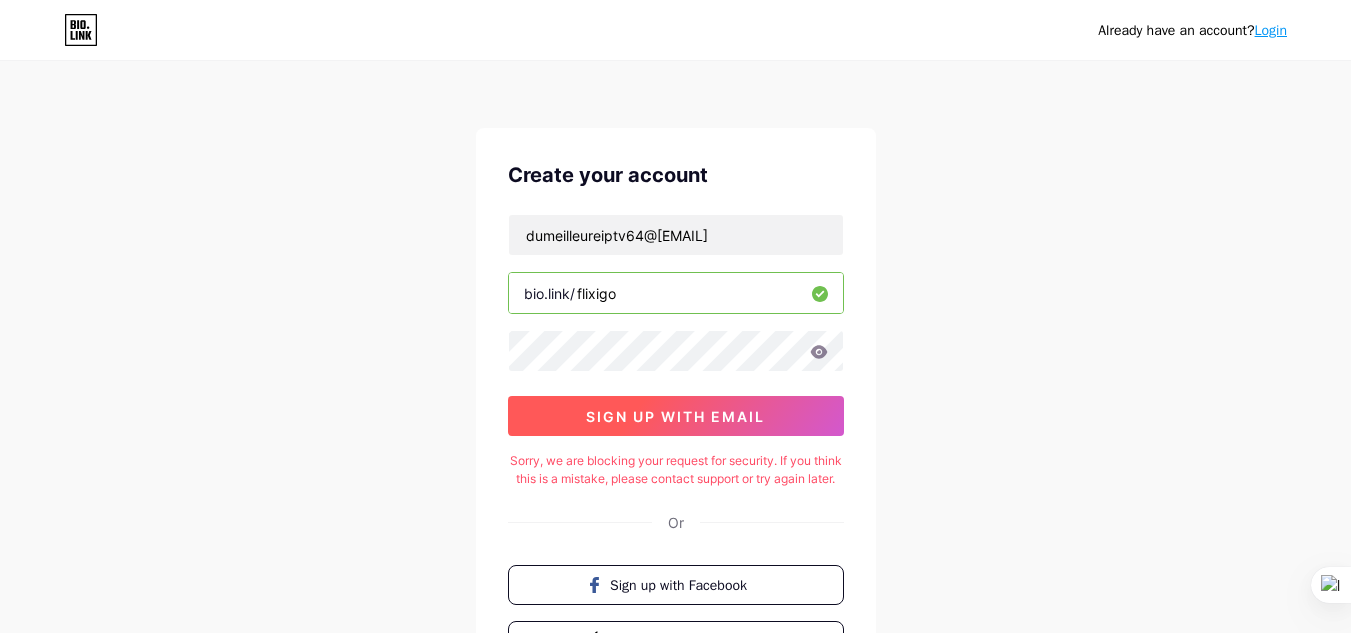 click on "sign up with email" at bounding box center (675, 416) 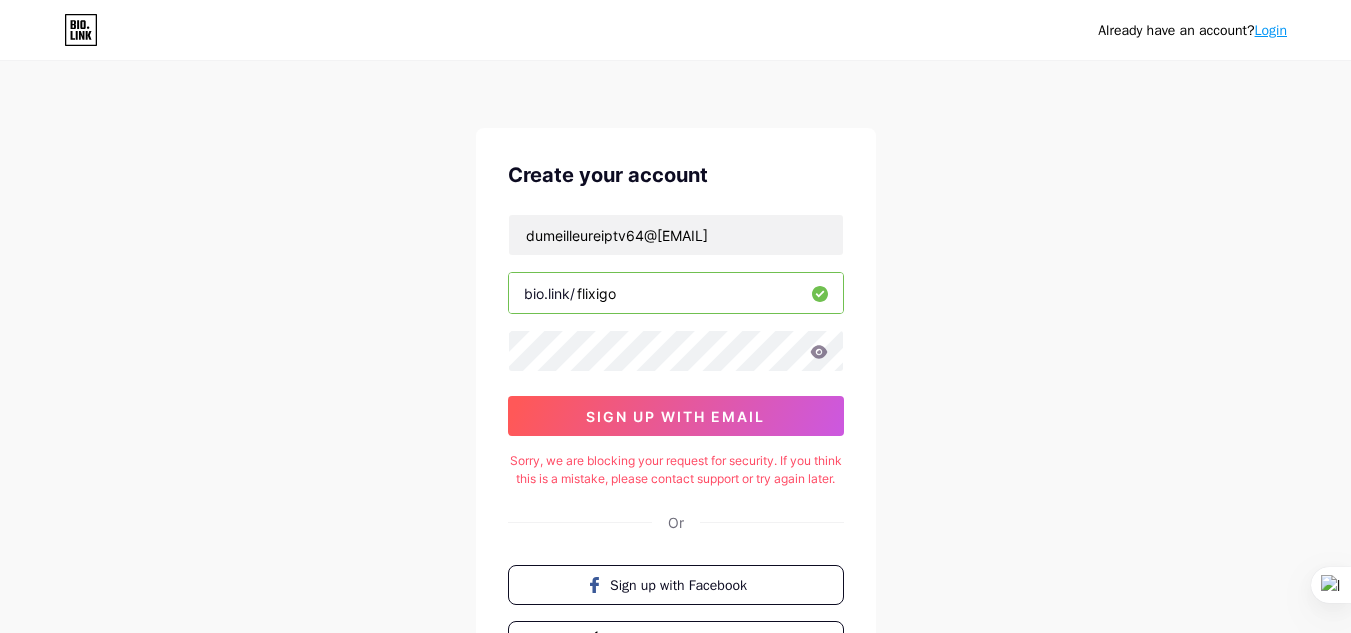 click on "Already have an account?  Login   Create your account     dumeilleureiptv64@gmail.com     bio.link/   flixigo                     sign up with email     Sorry, we are blocking your request for security. If you think this is a mistake, please contact support or try again later.     Or       Sign up with Facebook
Sign up with Apple
By signing up, you agree to our  Terms of Service  and  Privacy Policy ." at bounding box center [675, 408] 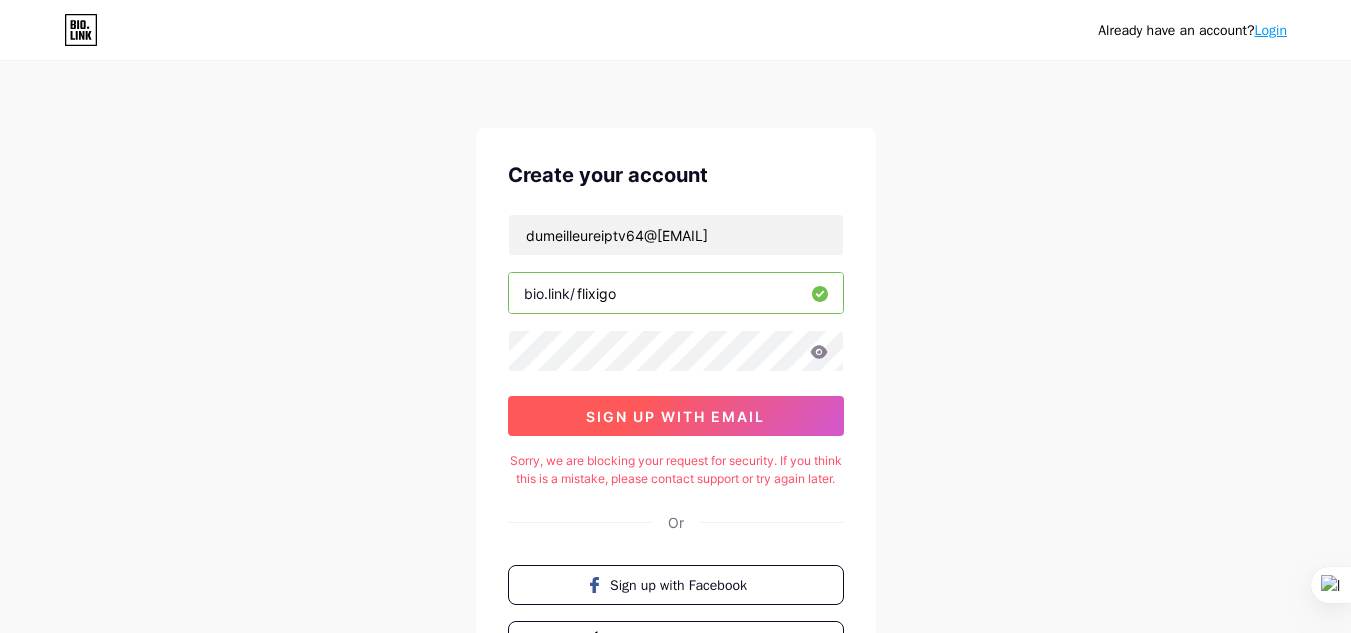 click on "sign up with email" at bounding box center (675, 416) 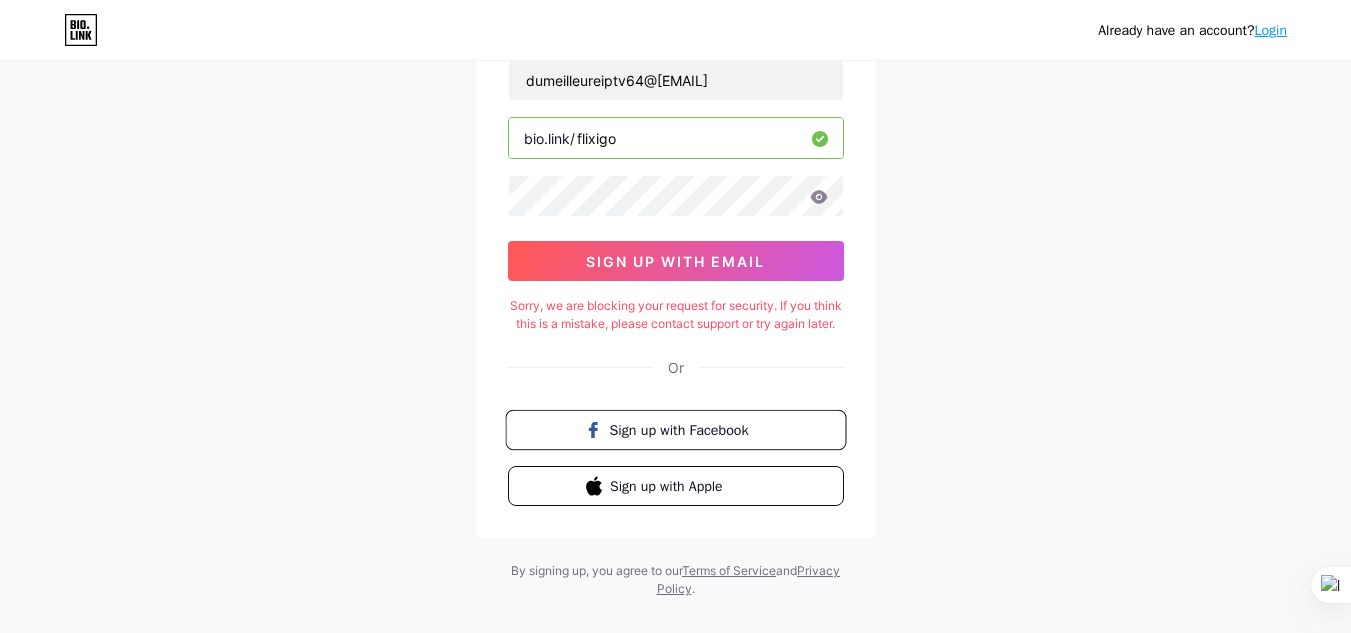 scroll, scrollTop: 202, scrollLeft: 0, axis: vertical 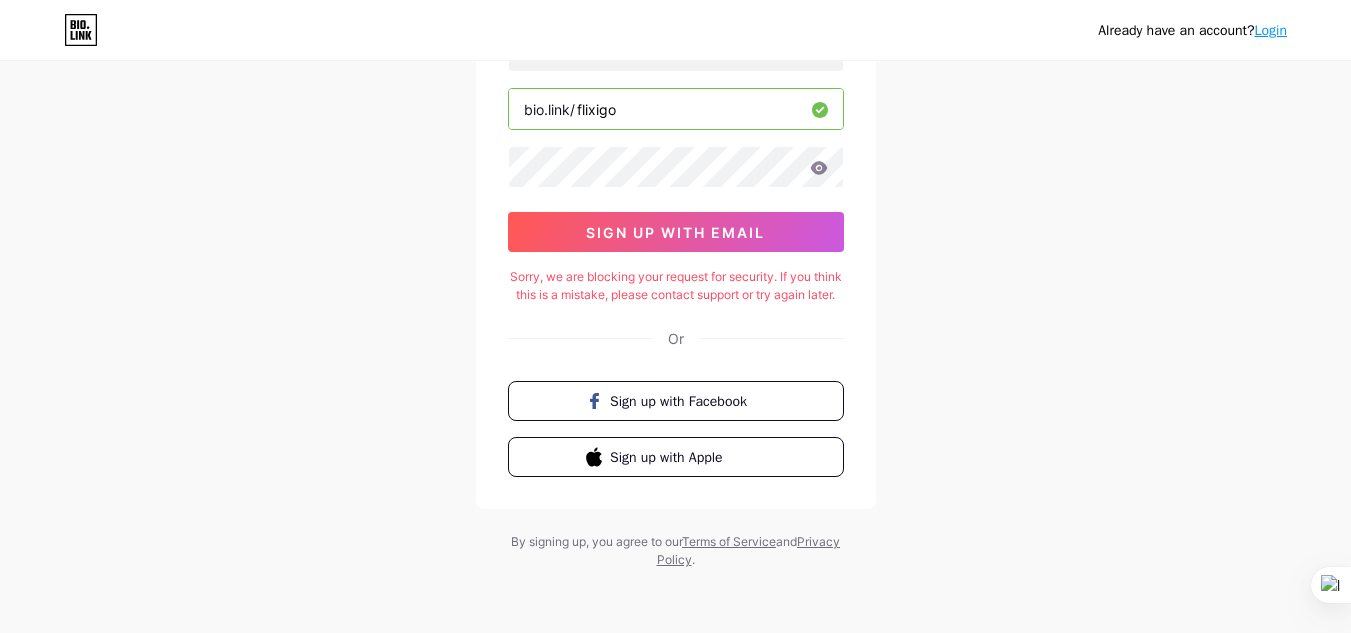 drag, startPoint x: 1268, startPoint y: 32, endPoint x: 1096, endPoint y: 171, distance: 221.14474 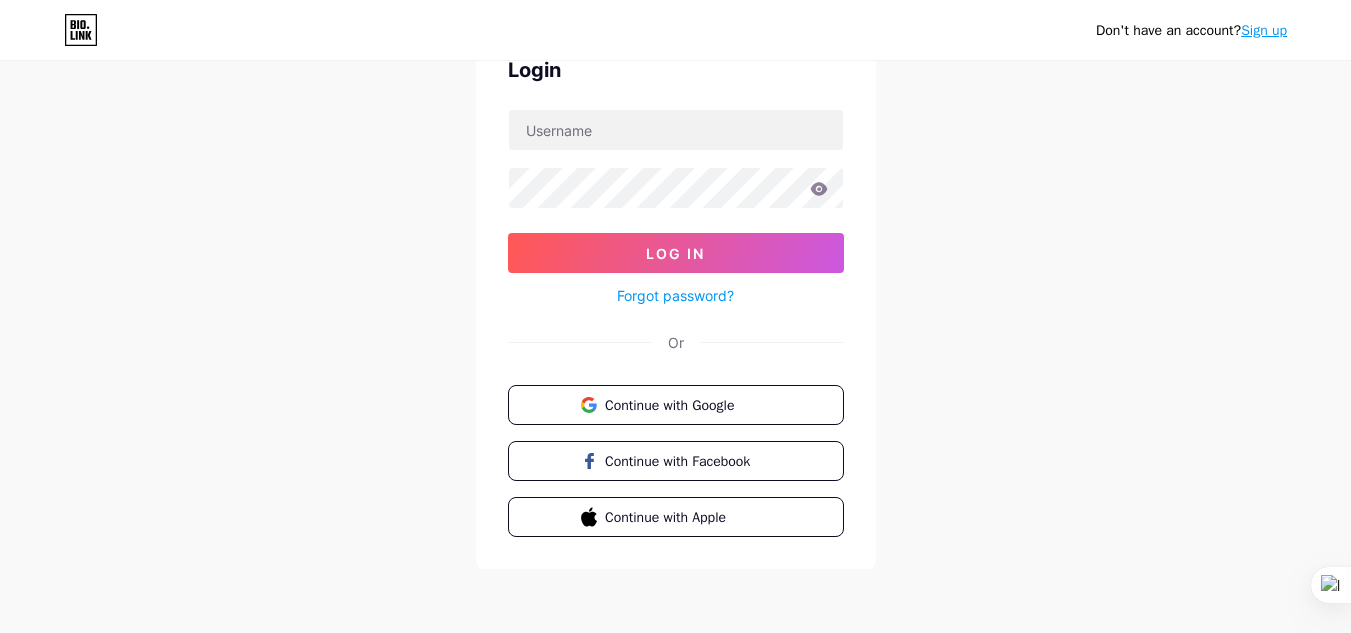 scroll, scrollTop: 0, scrollLeft: 0, axis: both 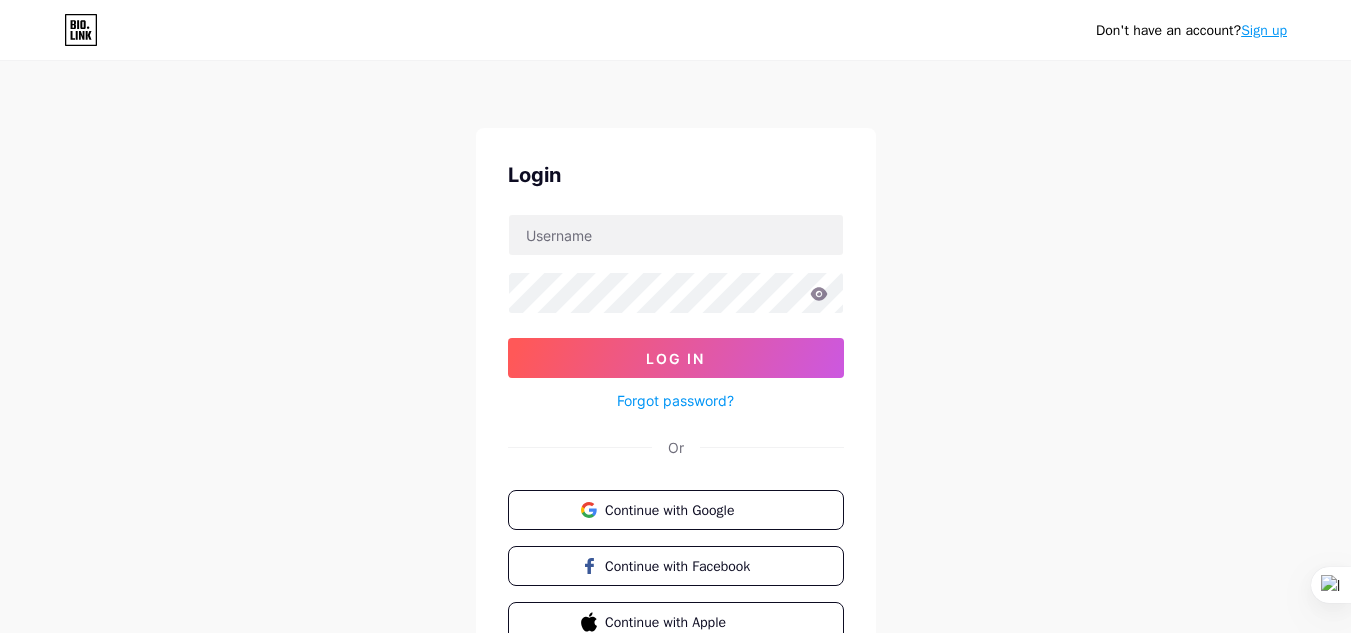 click on "Don't have an account?  Sign up   Login                   Log In
Forgot password?
Or       Continue with Google     Continue with Facebook
Continue with Apple" at bounding box center (675, 369) 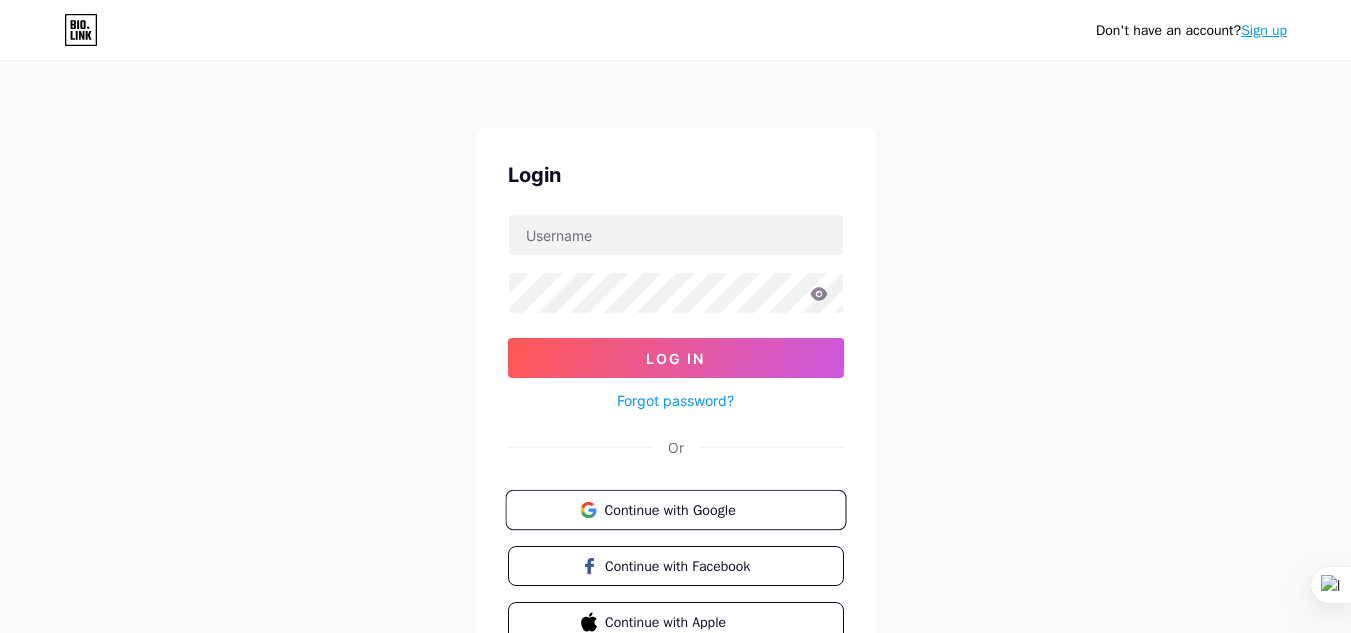 click on "Continue with Google" at bounding box center (687, 509) 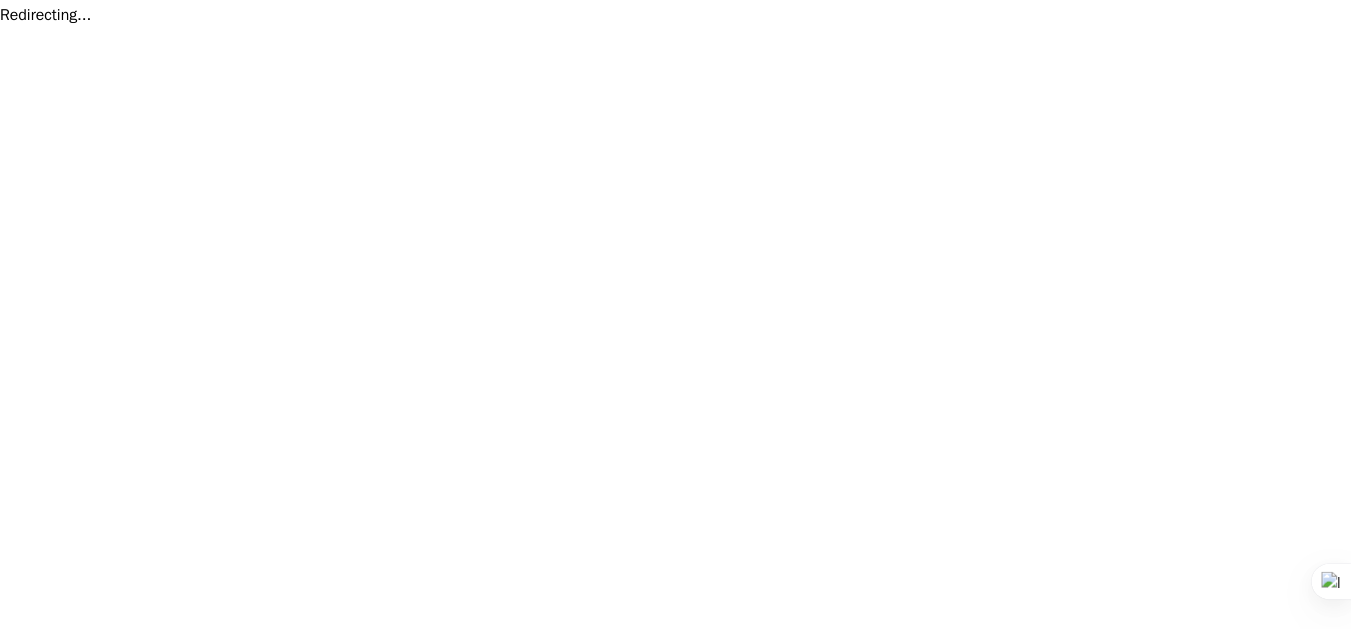 scroll, scrollTop: 0, scrollLeft: 0, axis: both 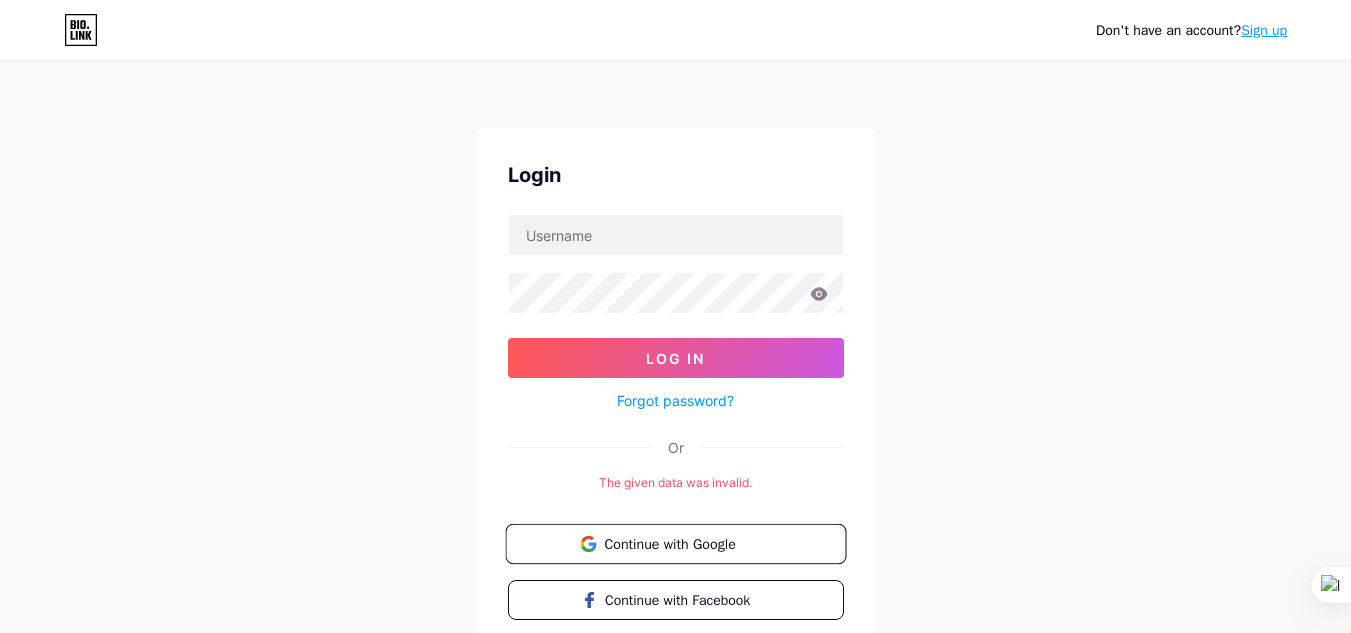 click on "Continue with Google" at bounding box center (687, 543) 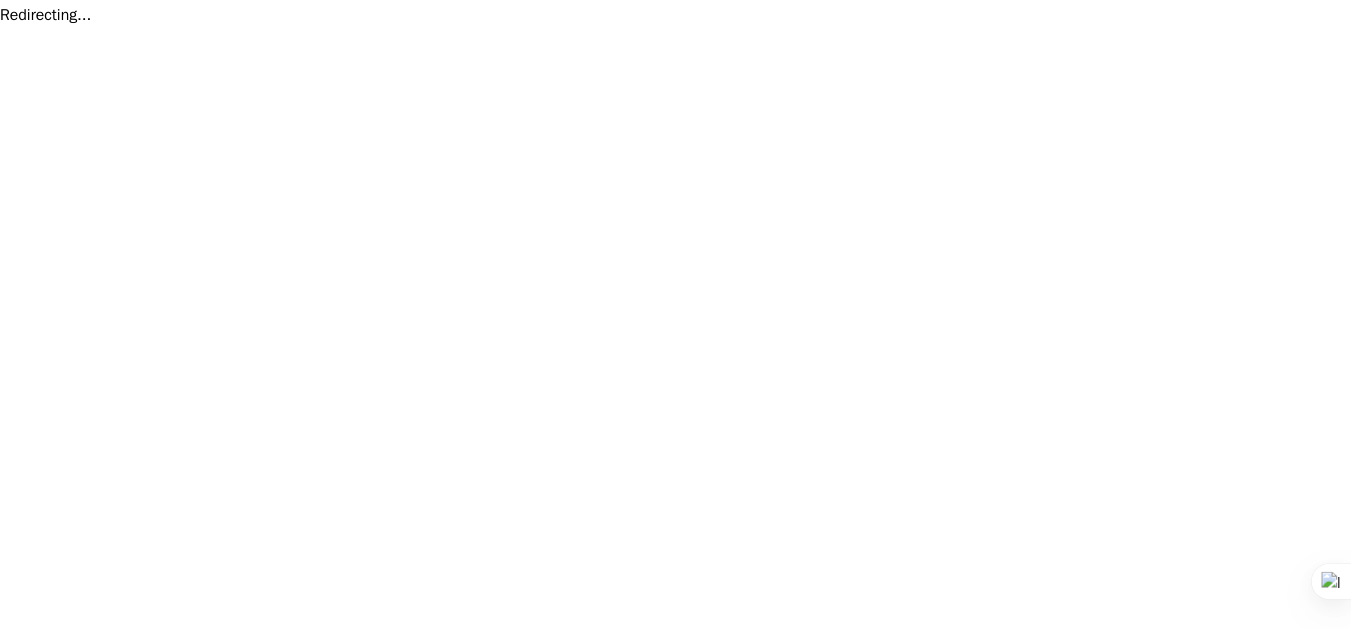 scroll, scrollTop: 0, scrollLeft: 0, axis: both 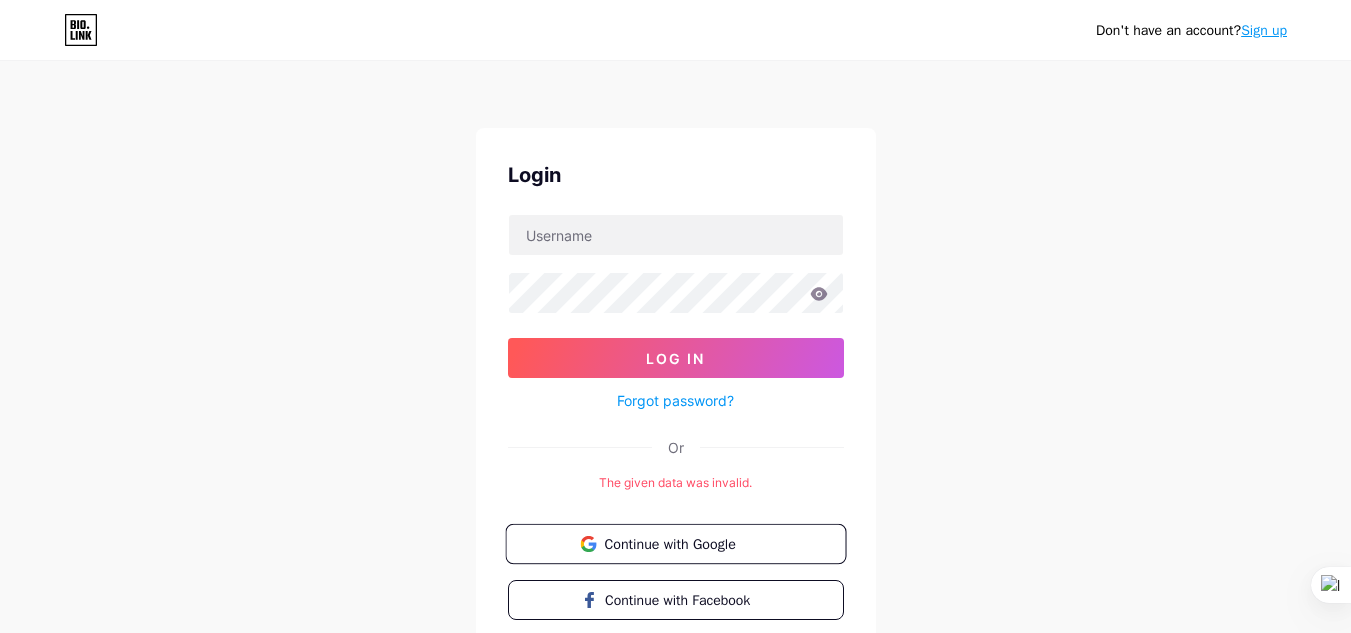 click on "Continue with Google" at bounding box center [687, 543] 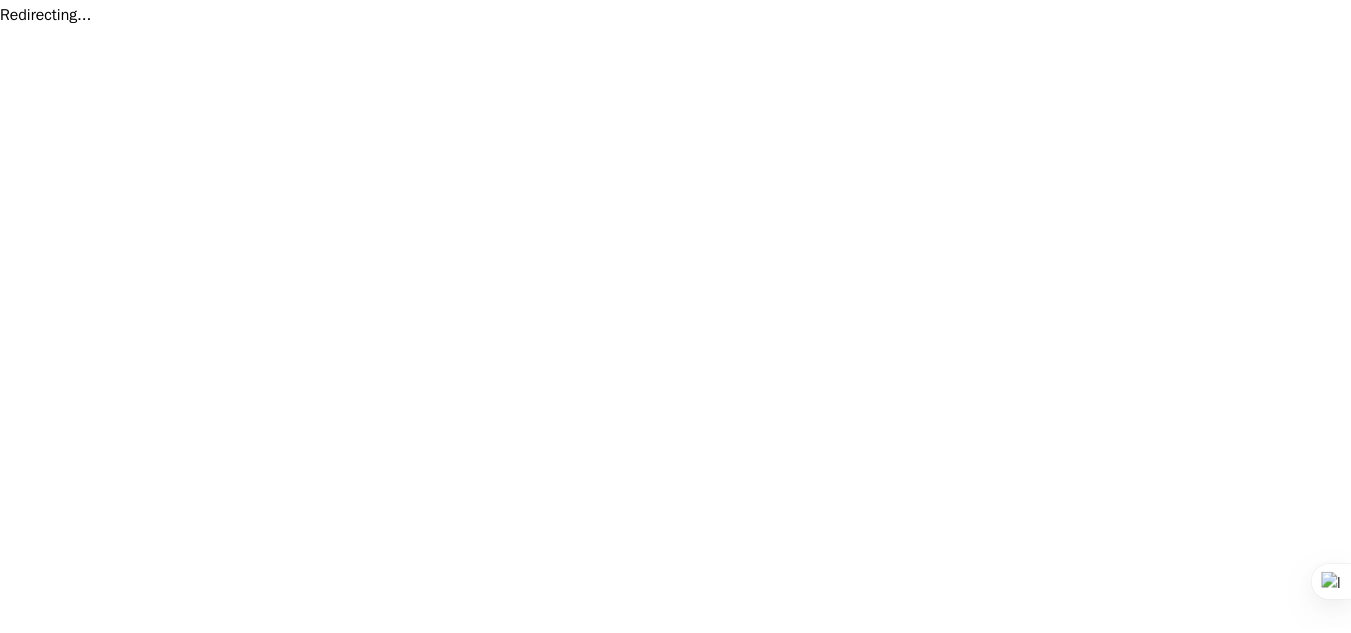 scroll, scrollTop: 0, scrollLeft: 0, axis: both 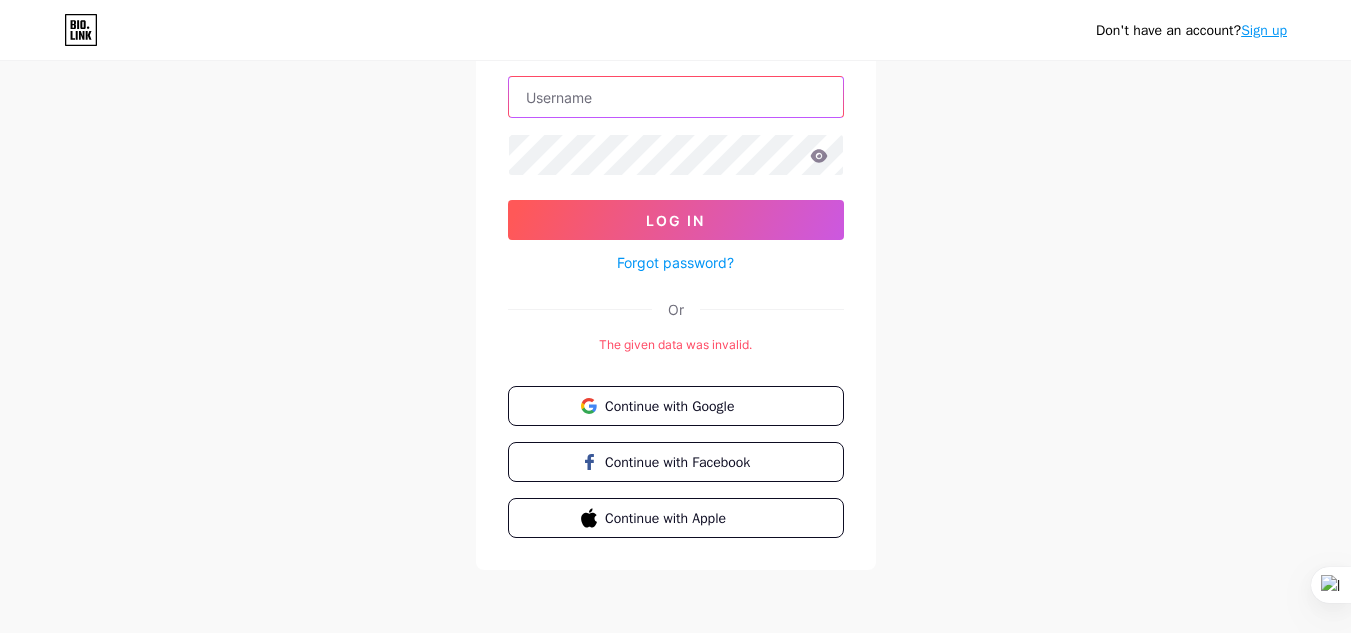 click at bounding box center [676, 97] 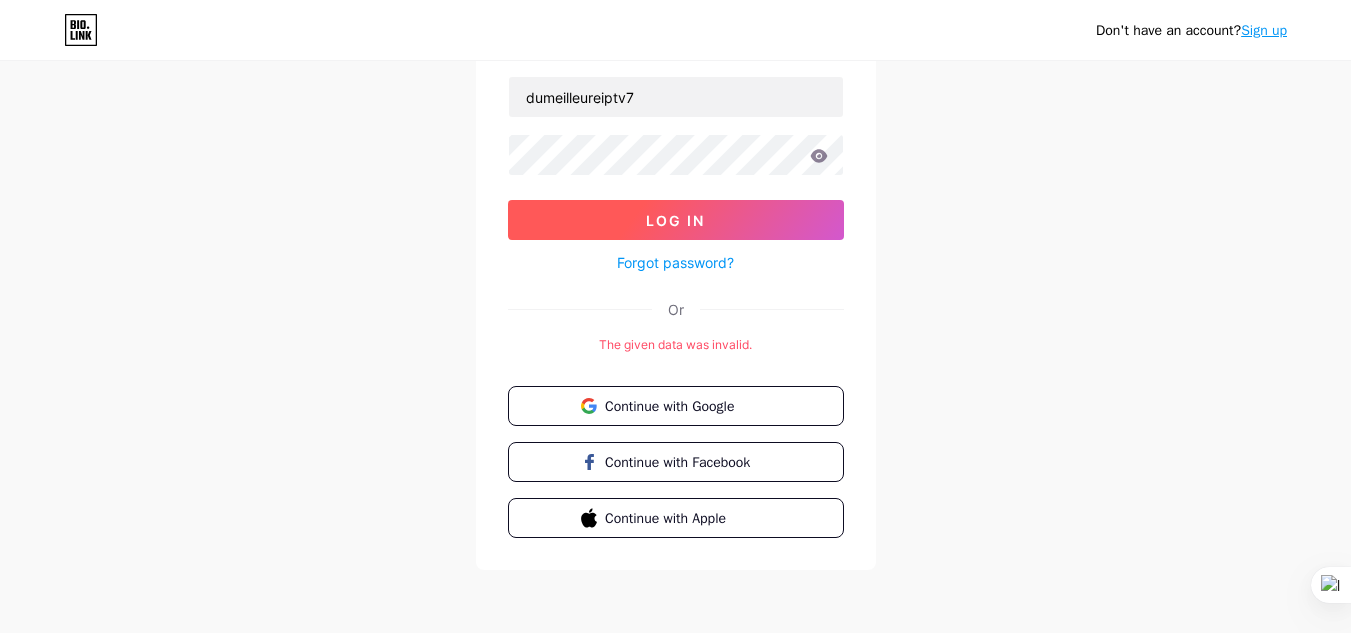 click on "Log In" at bounding box center [676, 220] 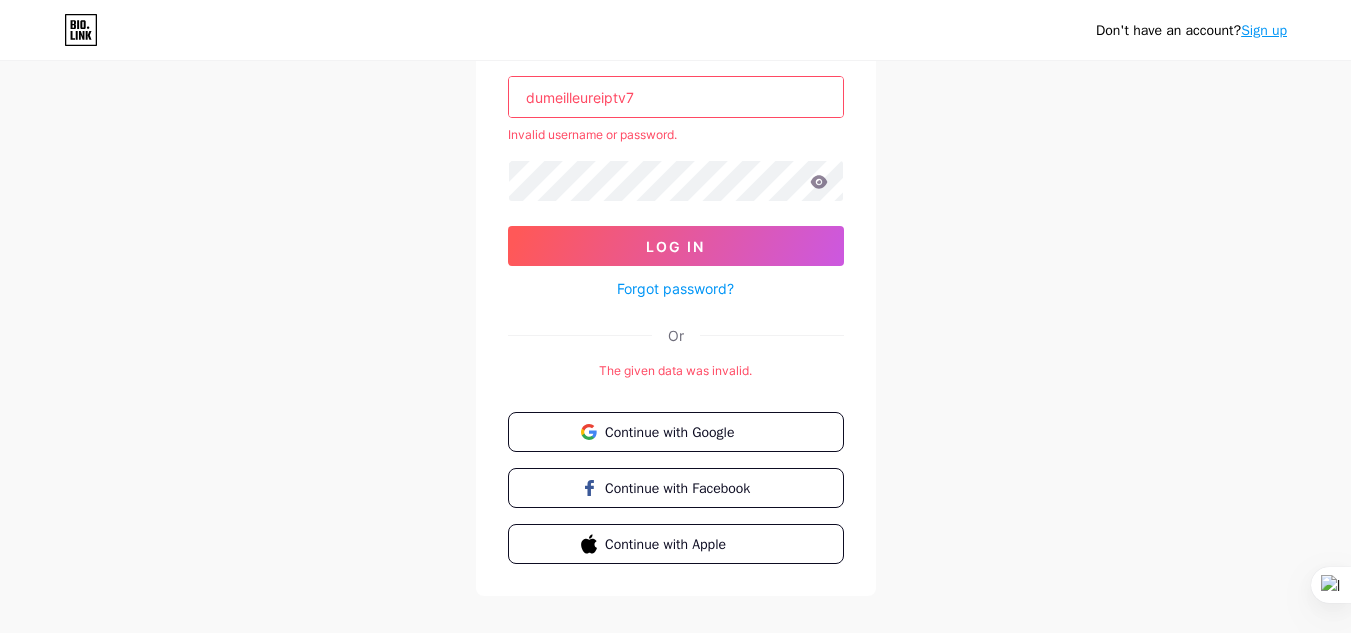 click on "dumeilleureiptv7" at bounding box center (676, 97) 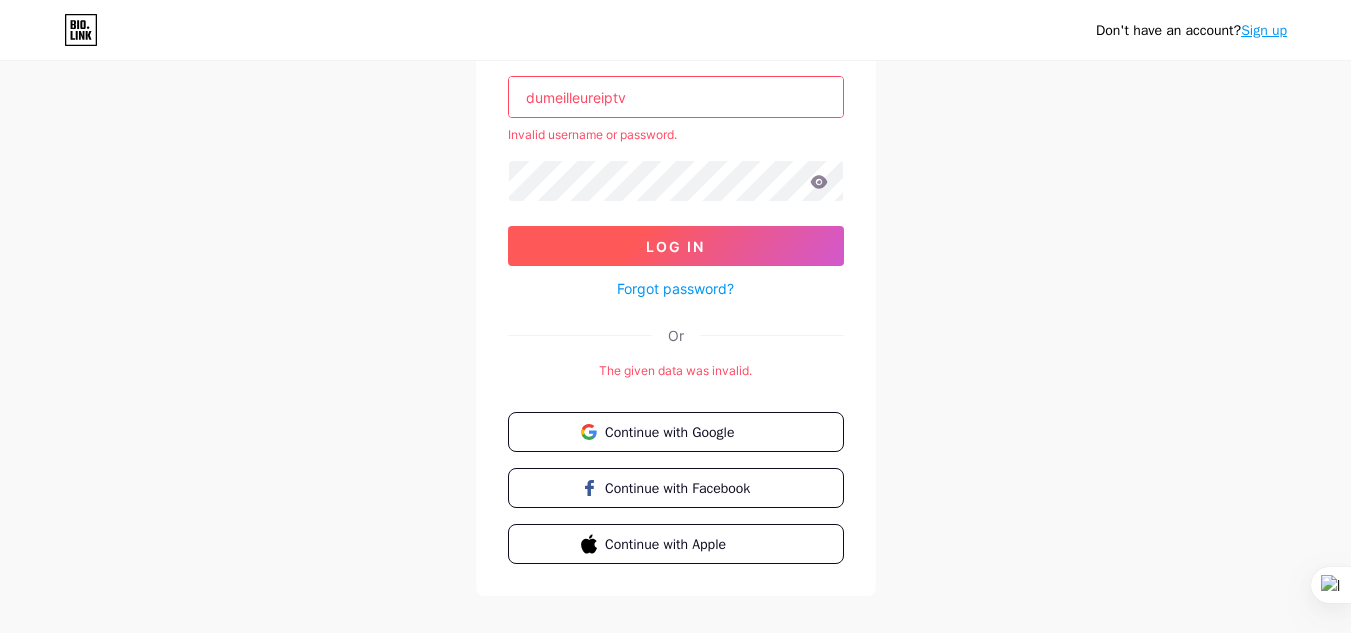 type on "dumeilleureiptv" 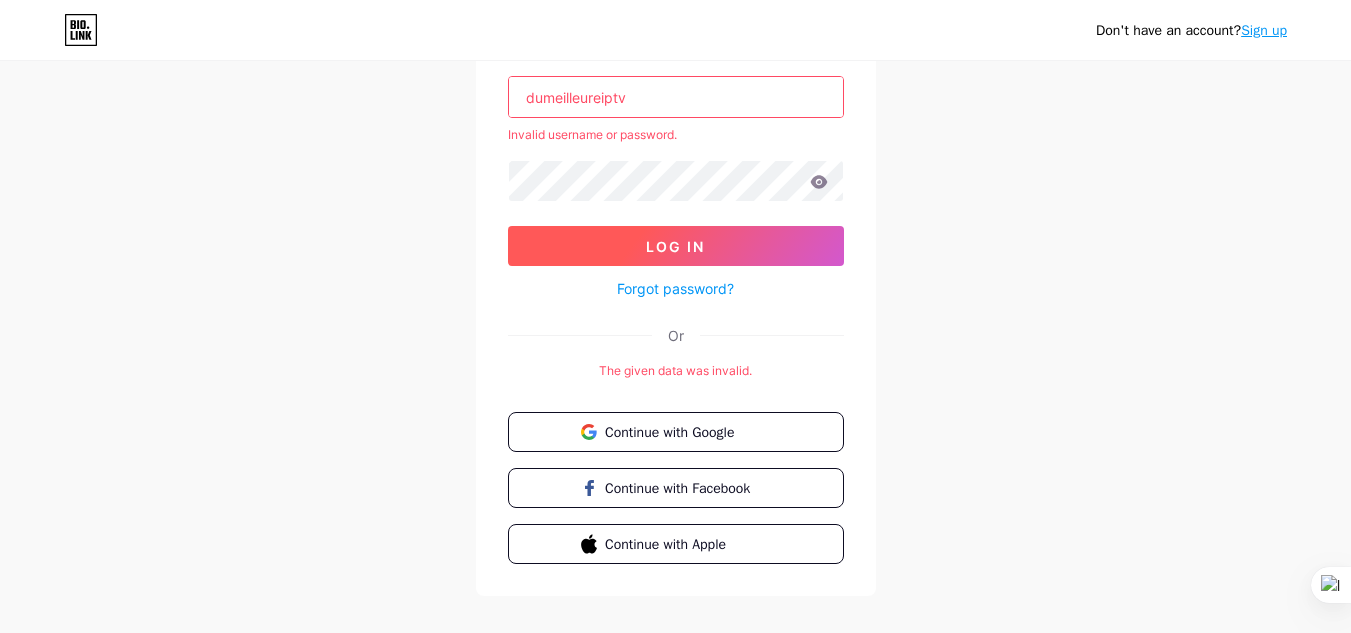 click on "Log In" at bounding box center (675, 246) 